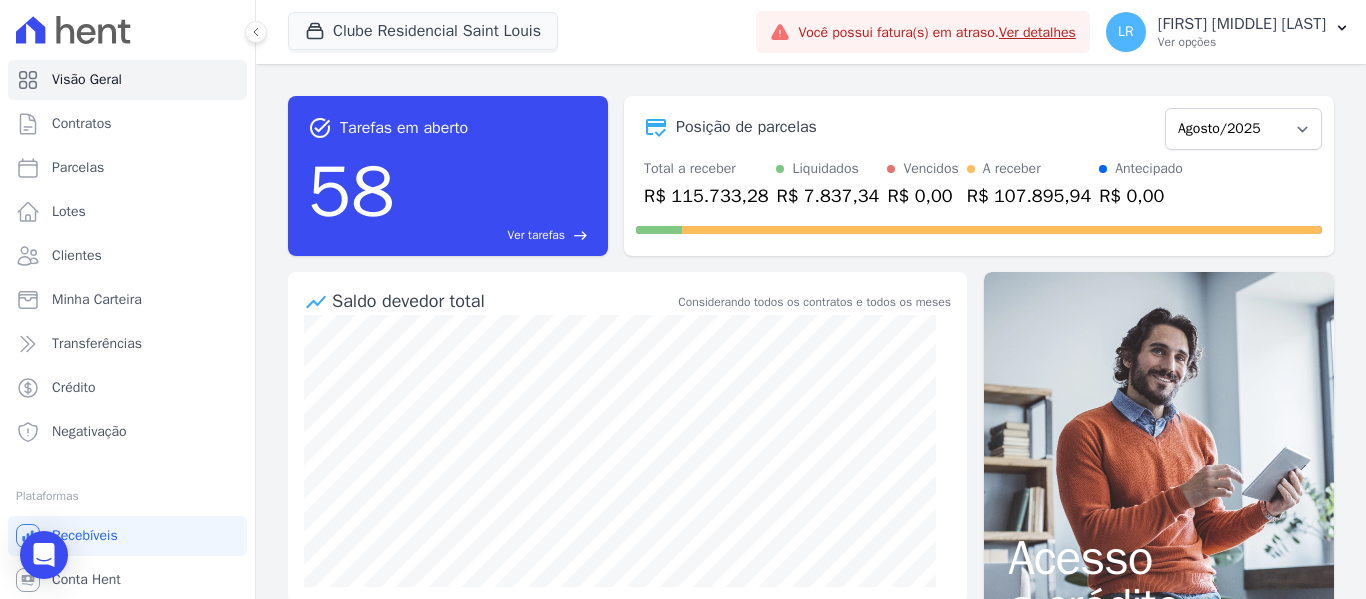 scroll, scrollTop: 0, scrollLeft: 0, axis: both 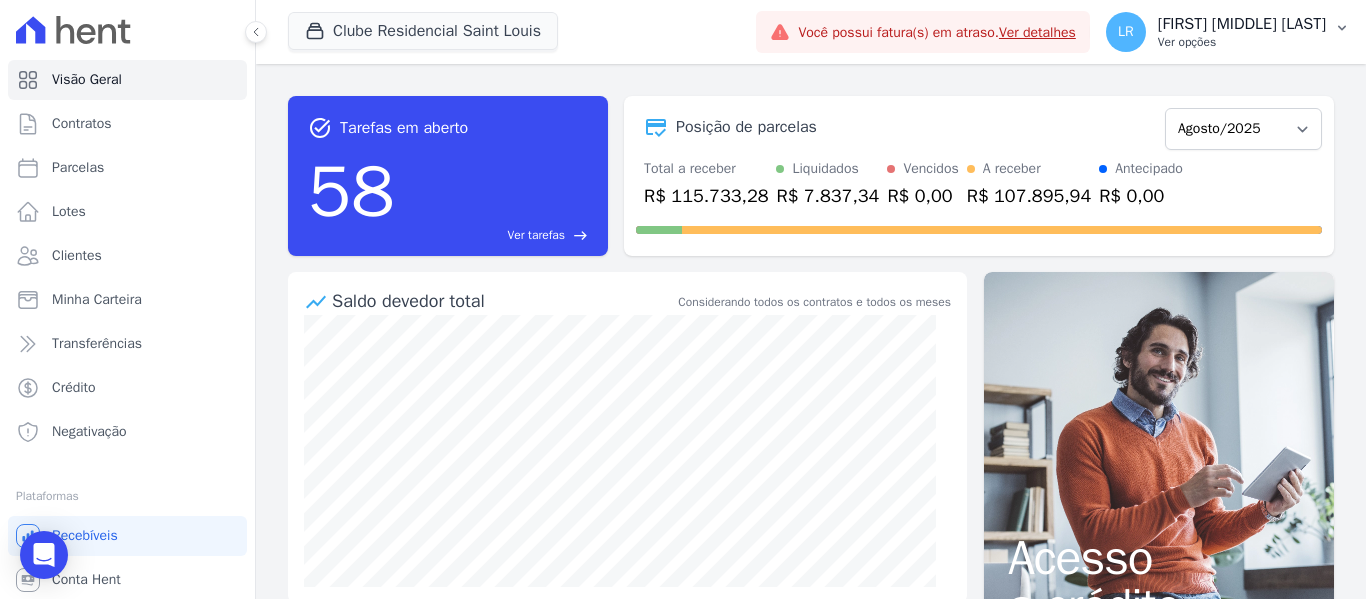 click on "[FIRST] [LAST] e [LAST]" at bounding box center (1242, 24) 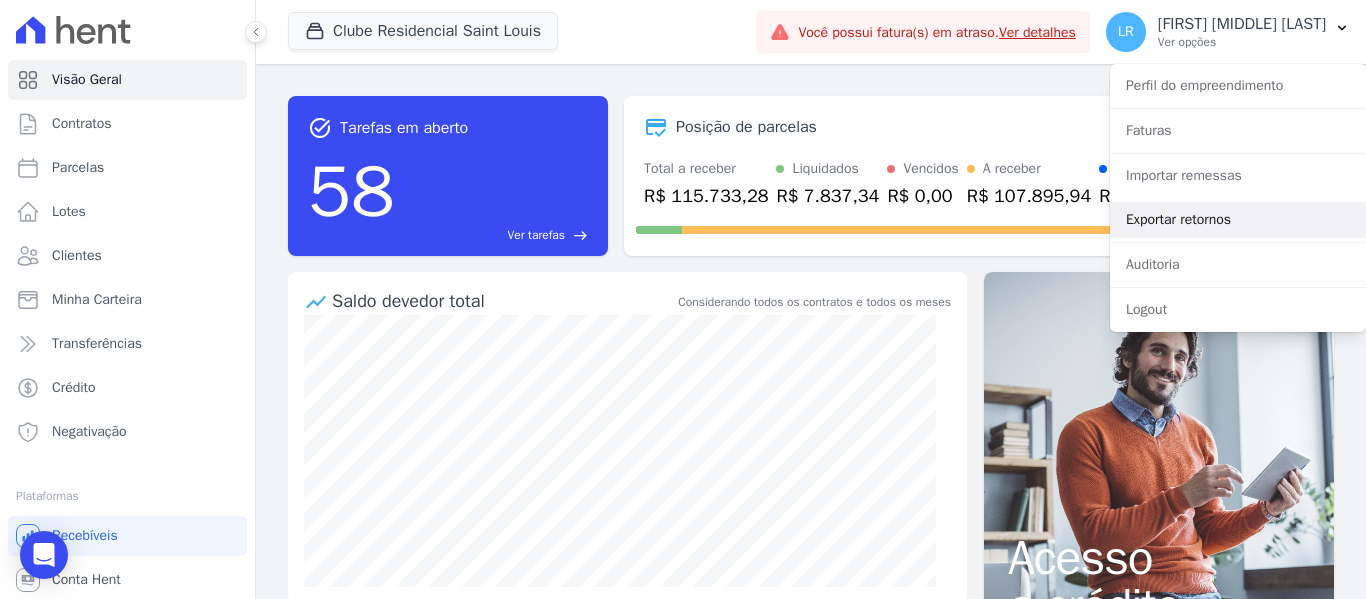 click on "Exportar retornos" at bounding box center [1238, 220] 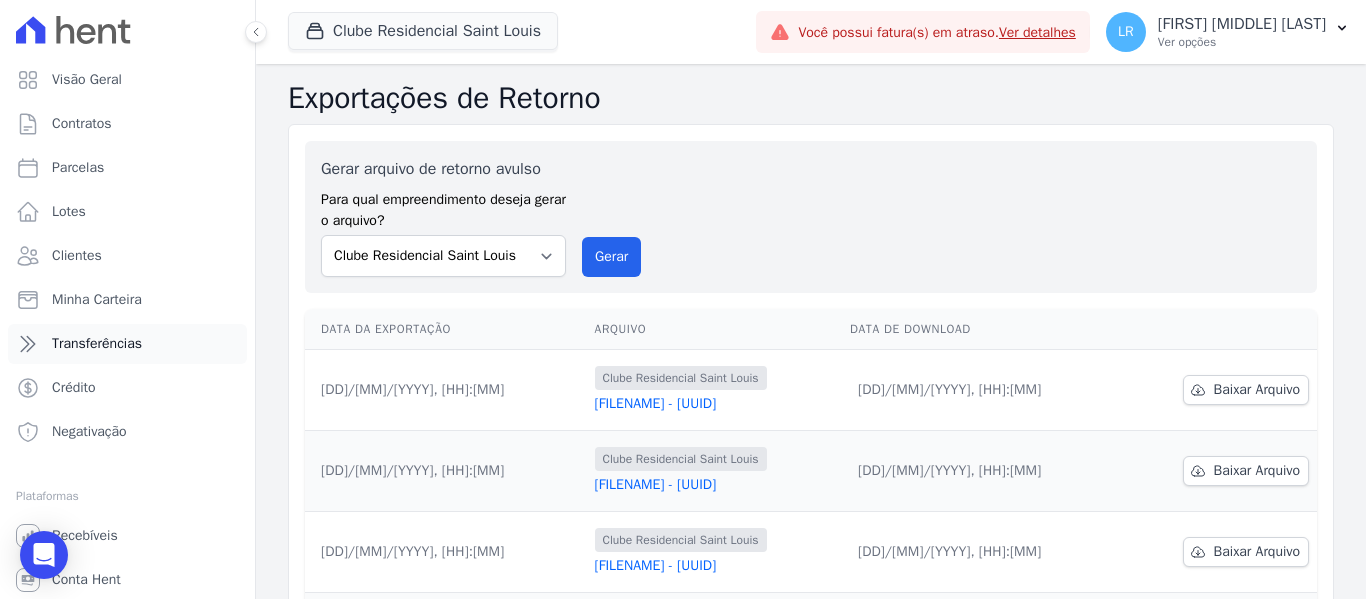 click on "Transferências" at bounding box center (97, 344) 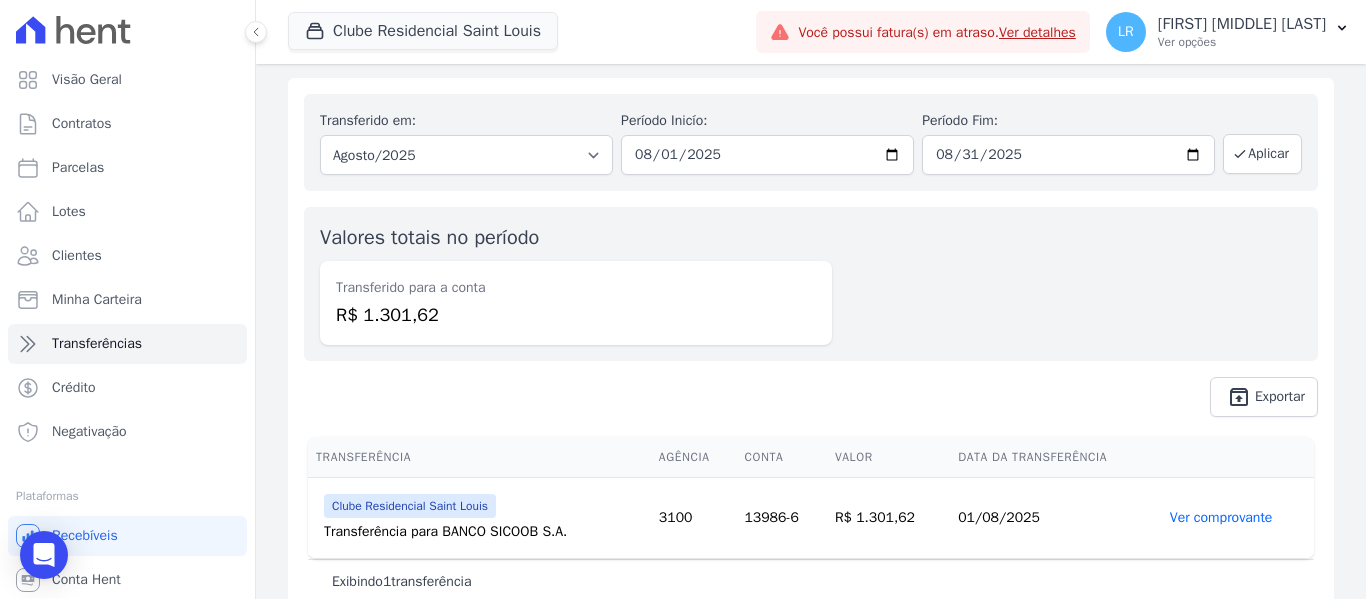 scroll, scrollTop: 71, scrollLeft: 0, axis: vertical 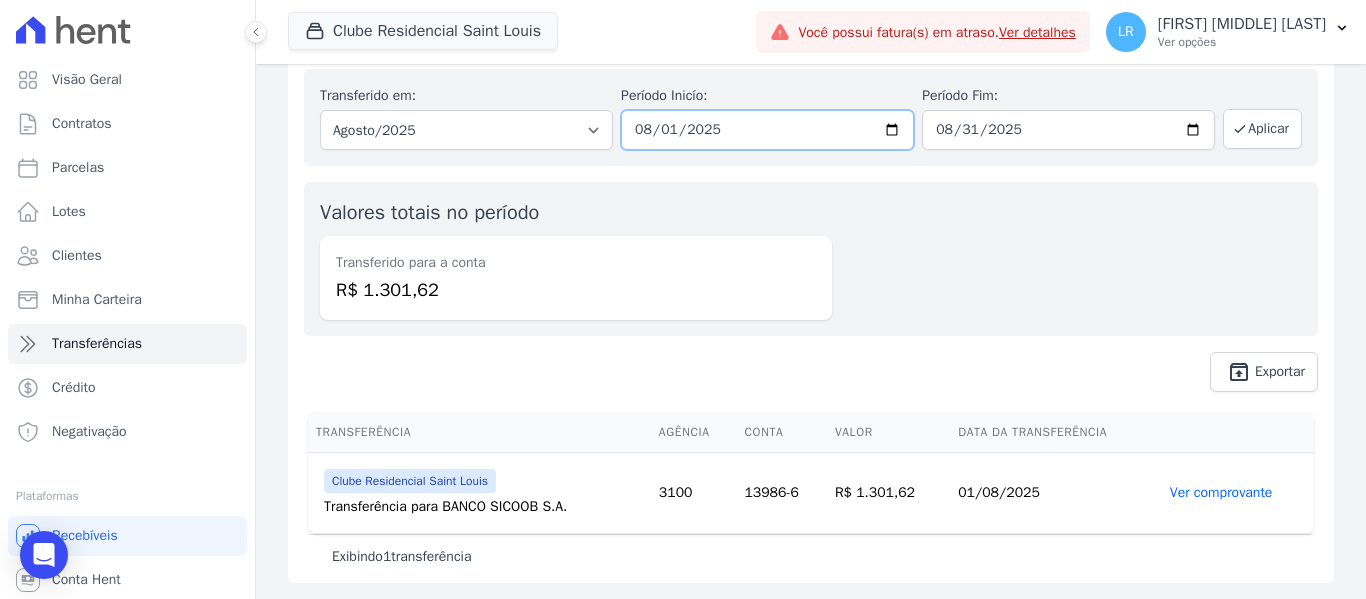 click on "2025-08-01" at bounding box center [767, 130] 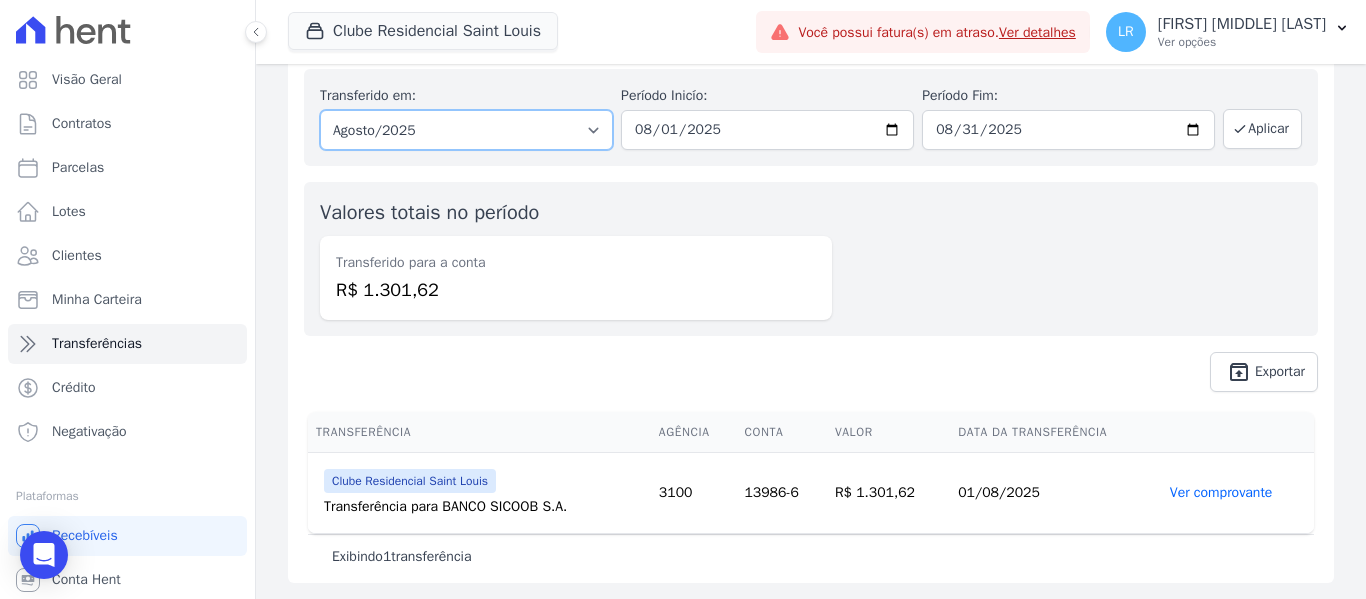 click on "Todos os meses
Novembro/2022
Dezembro/2022
Janeiro/2023
Fevereiro/2023
Março/2023
Abril/2023
Maio/2023
Junho/2023
Julho/2023
Agosto/2023
Setembro/2023
Outubro/2023
Novembro/2023
Dezembro/2023
Janeiro/2024
Fevereiro/2024
Março/2024
Abril/2024
Maio/2024
Junho/2024
Julho/2024
Agosto/2024
Setembro/2024
Outubro/2024
Novembro/2024
Dezembro/2024
Janeiro/2025
Fevereiro/2025
Março/2025
Abril/2025
Maio/2025
Junho/2025
Julho/2025
Agosto/2025
Agosto/2025" at bounding box center [466, 130] 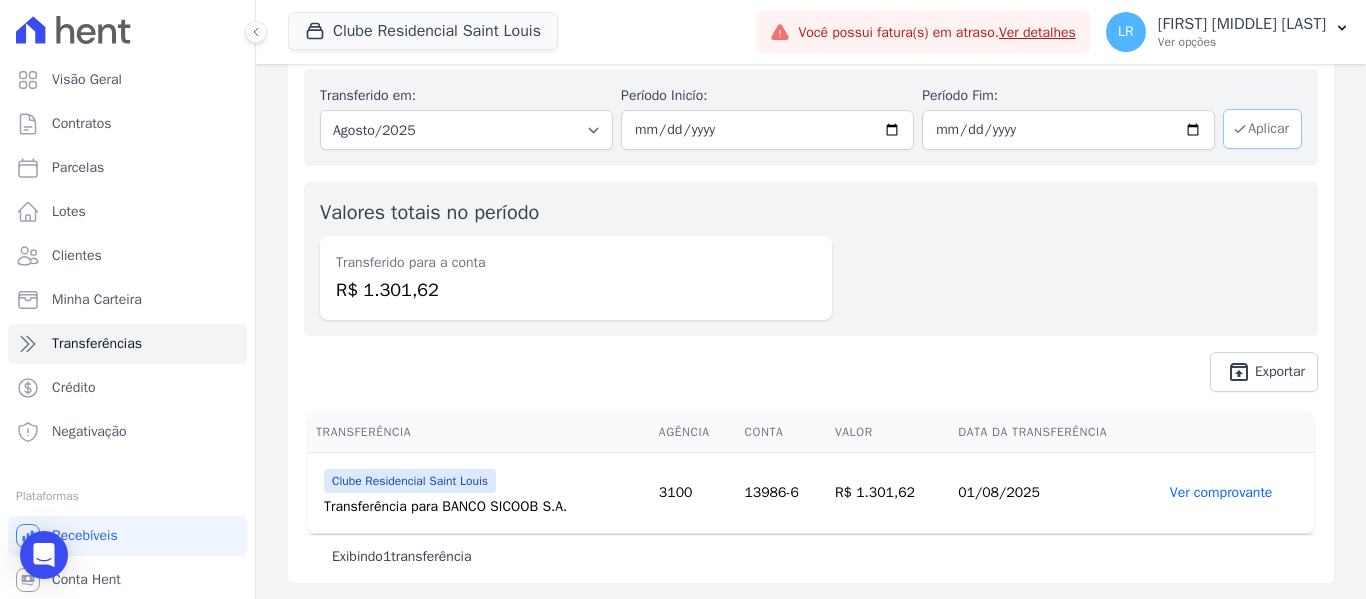 click on "Aplicar" at bounding box center (1262, 129) 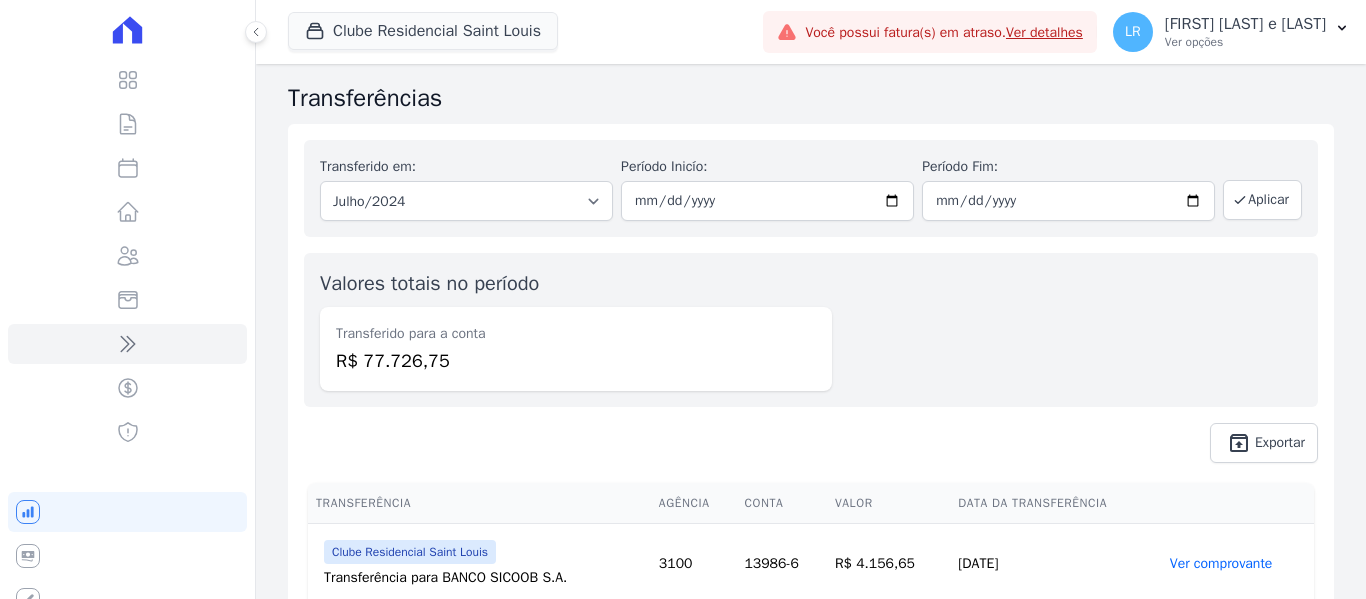 scroll, scrollTop: 0, scrollLeft: 0, axis: both 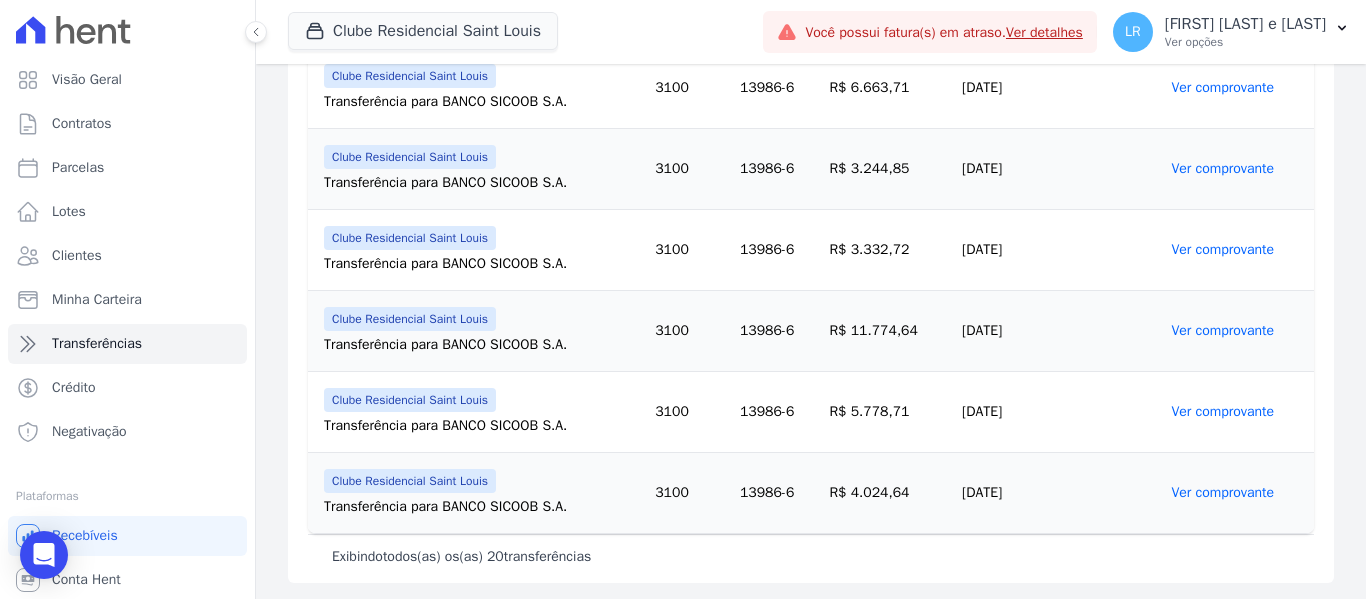 drag, startPoint x: 953, startPoint y: 496, endPoint x: 934, endPoint y: 486, distance: 21.470911 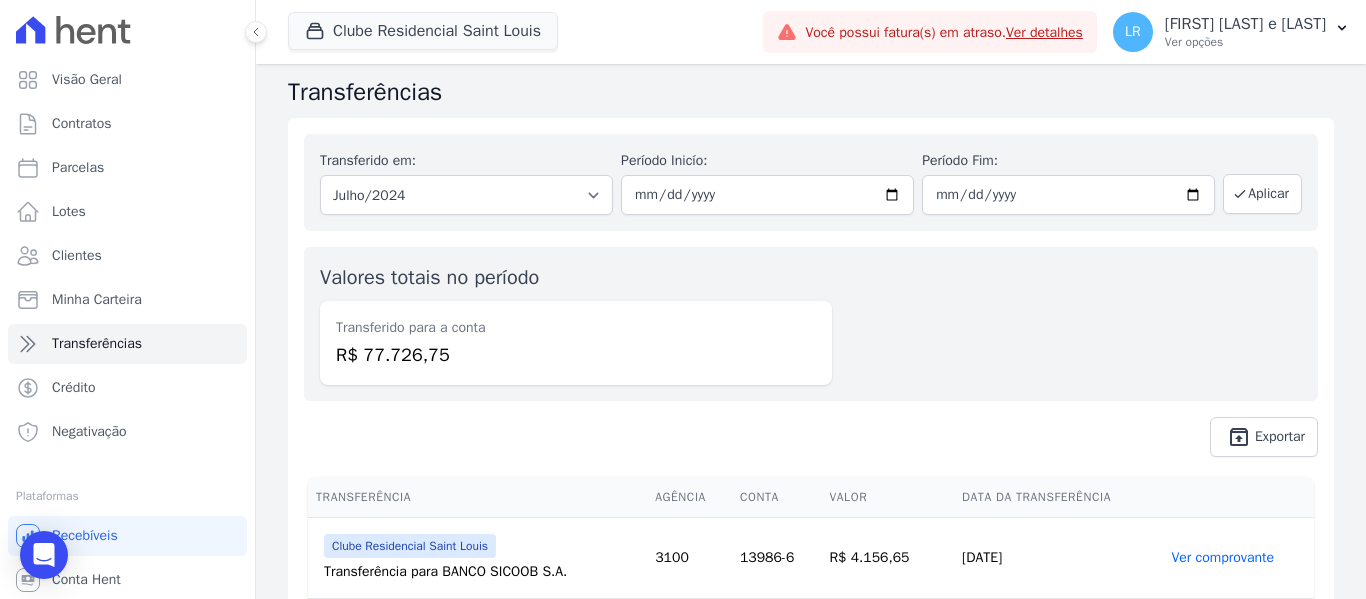 scroll, scrollTop: 0, scrollLeft: 0, axis: both 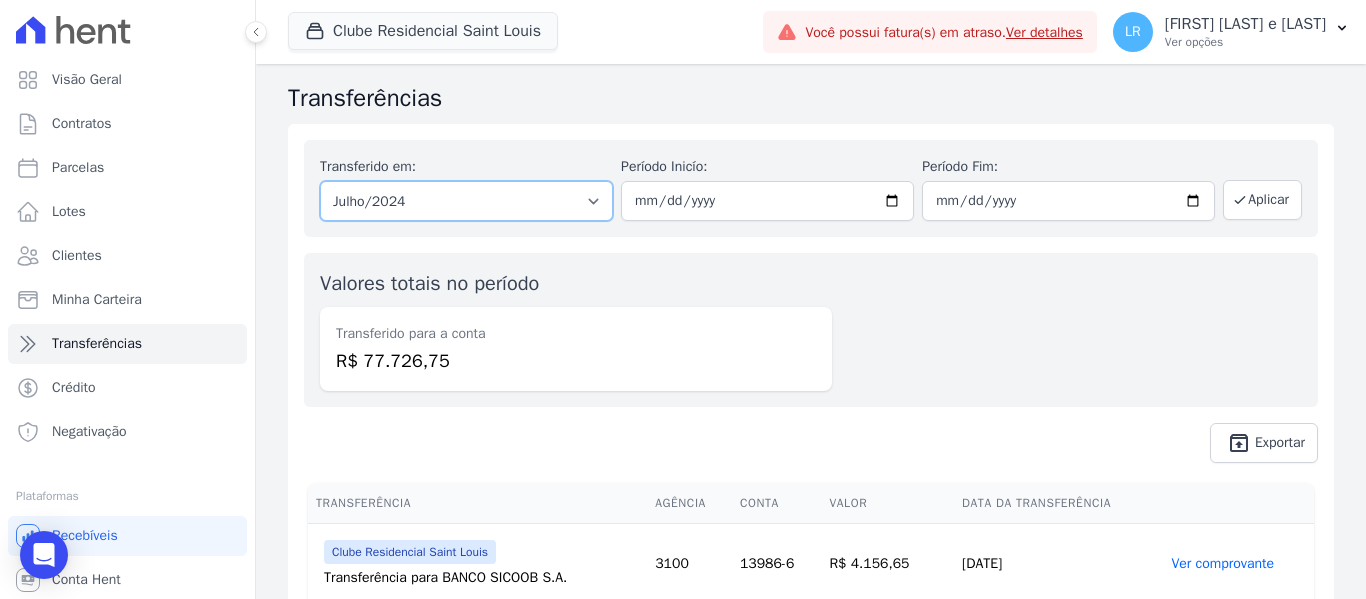 drag, startPoint x: 567, startPoint y: 205, endPoint x: 560, endPoint y: 217, distance: 13.892444 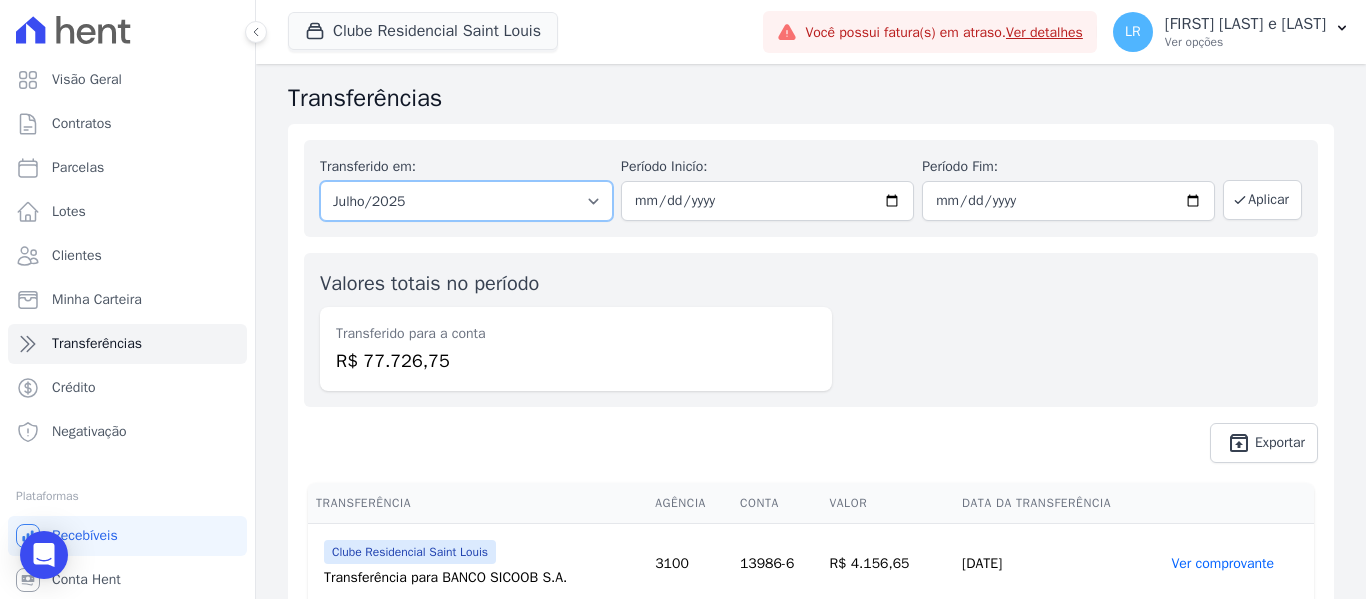 click on "Todos os meses
Novembro/2022
Dezembro/2022
Janeiro/2023
Fevereiro/2023
Março/2023
Abril/2023
Maio/2023
Junho/2023
Julho/2023
Agosto/2023
Setembro/2023
Outubro/2023
Novembro/2023
Dezembro/2023
Janeiro/2024
Fevereiro/2024
Março/2024
Abril/2024
Maio/2024
Junho/2024
Julho/2024
Agosto/2024
Setembro/2024
Outubro/2024
Novembro/2024
Dezembro/2024
Janeiro/2025
Fevereiro/2025
Março/2025
Abril/2025
Maio/2025
Junho/2025
Julho/2025
Agosto/2025
Agosto/2025" at bounding box center [466, 201] 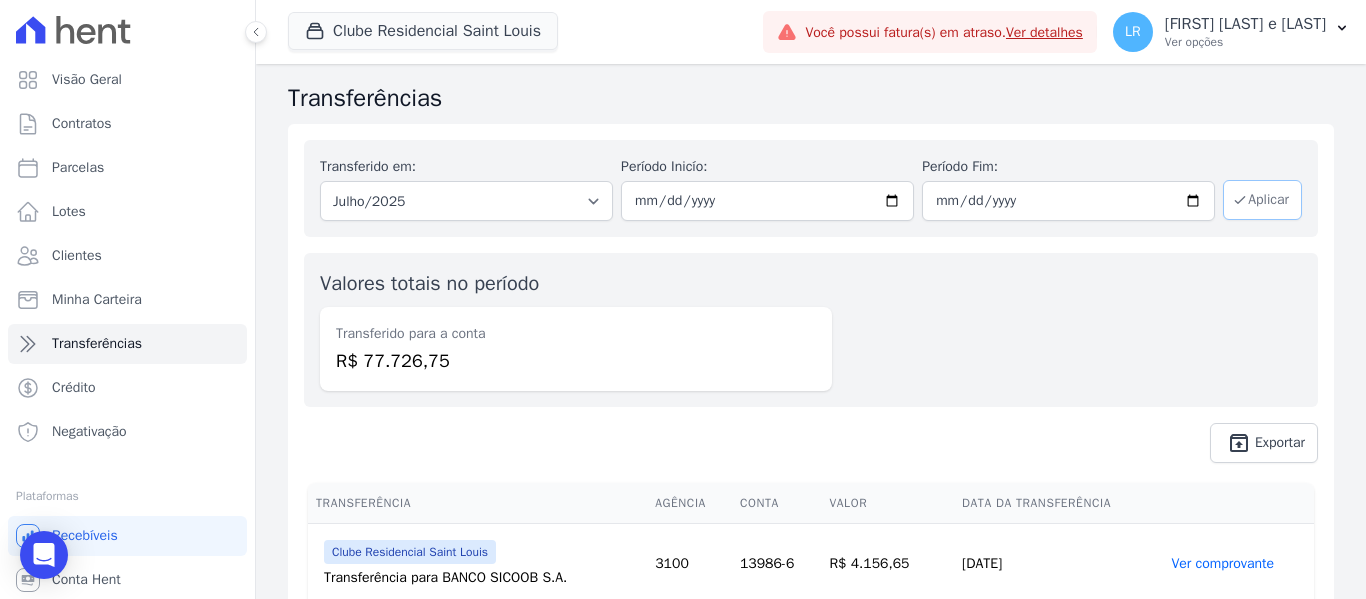 click on "Aplicar" at bounding box center (1262, 200) 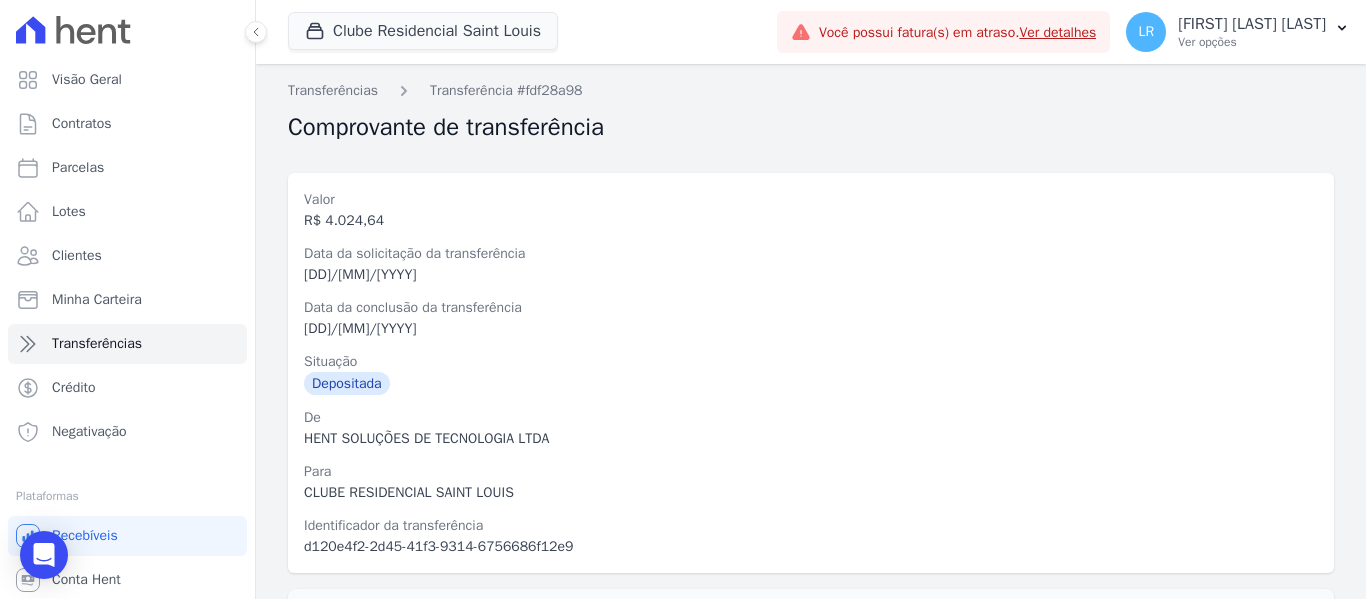 scroll, scrollTop: 0, scrollLeft: 0, axis: both 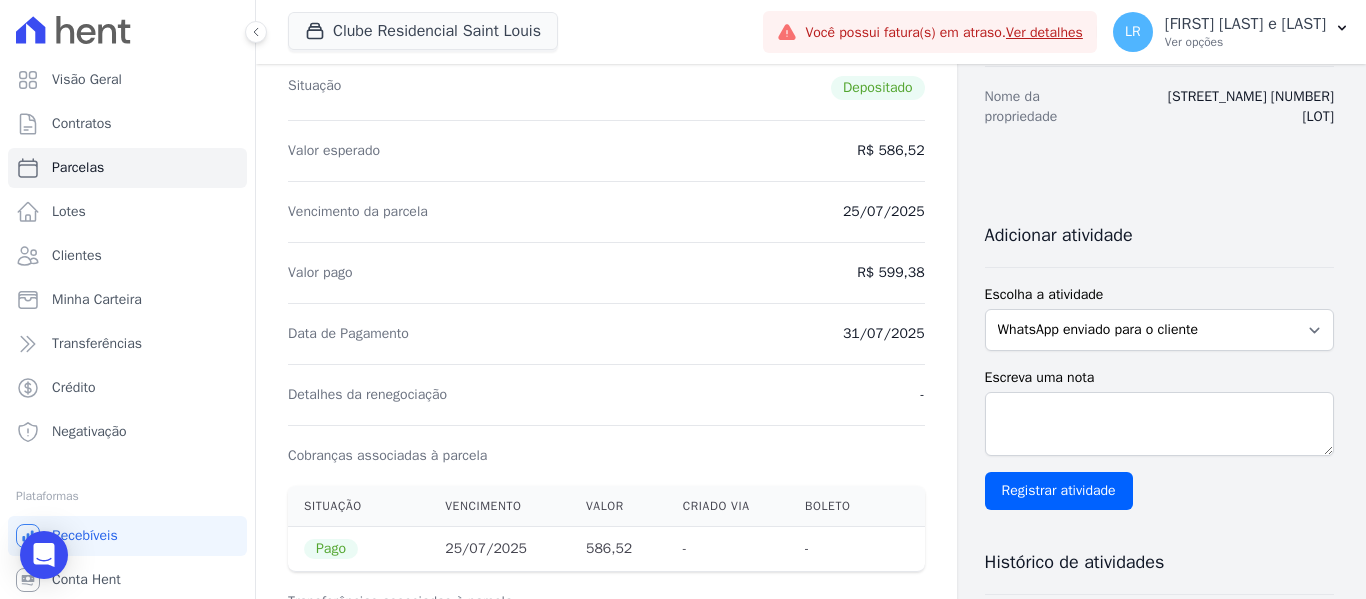 drag, startPoint x: 874, startPoint y: 273, endPoint x: 926, endPoint y: 274, distance: 52.009613 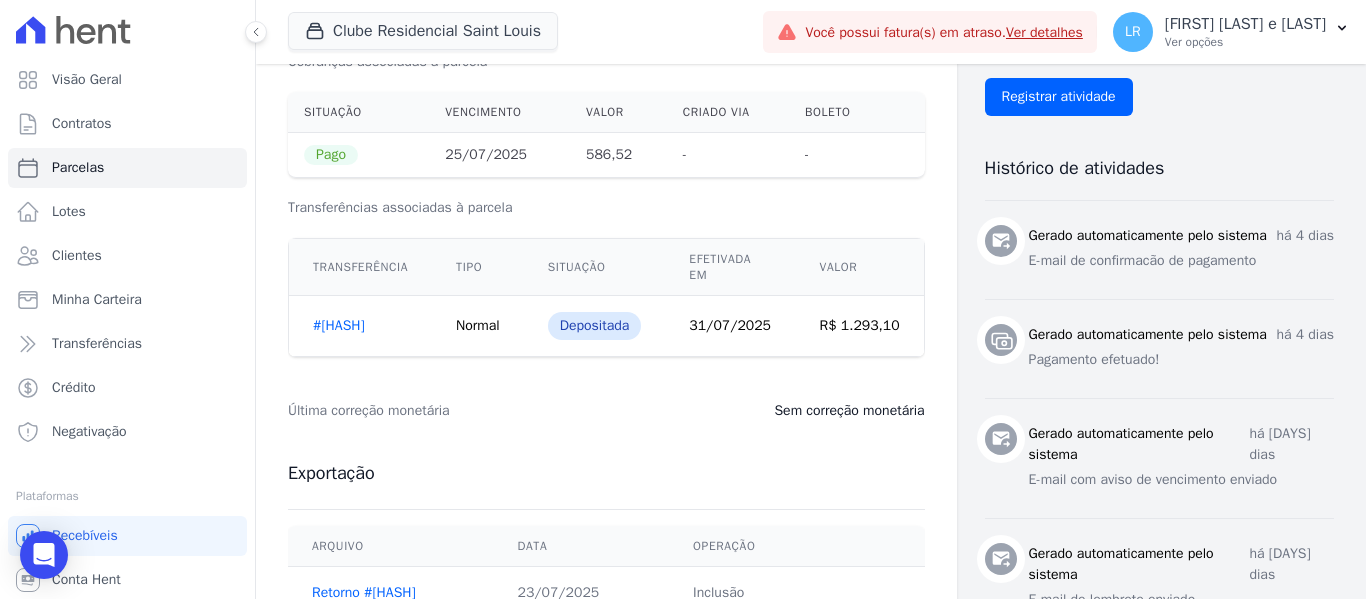 scroll, scrollTop: 700, scrollLeft: 0, axis: vertical 